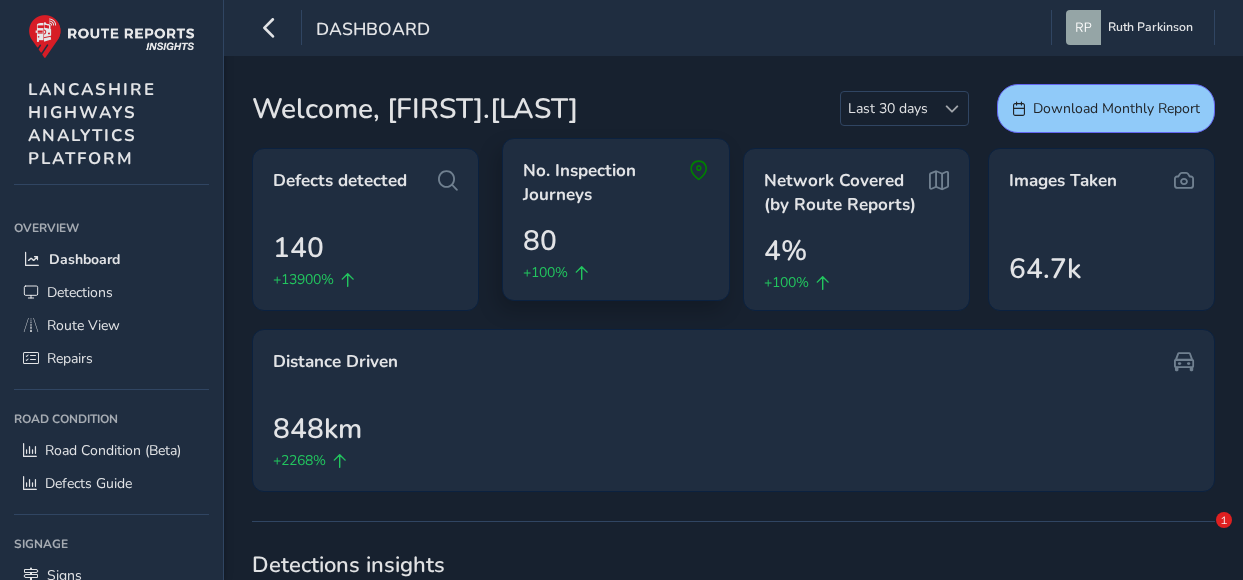 scroll, scrollTop: 0, scrollLeft: 0, axis: both 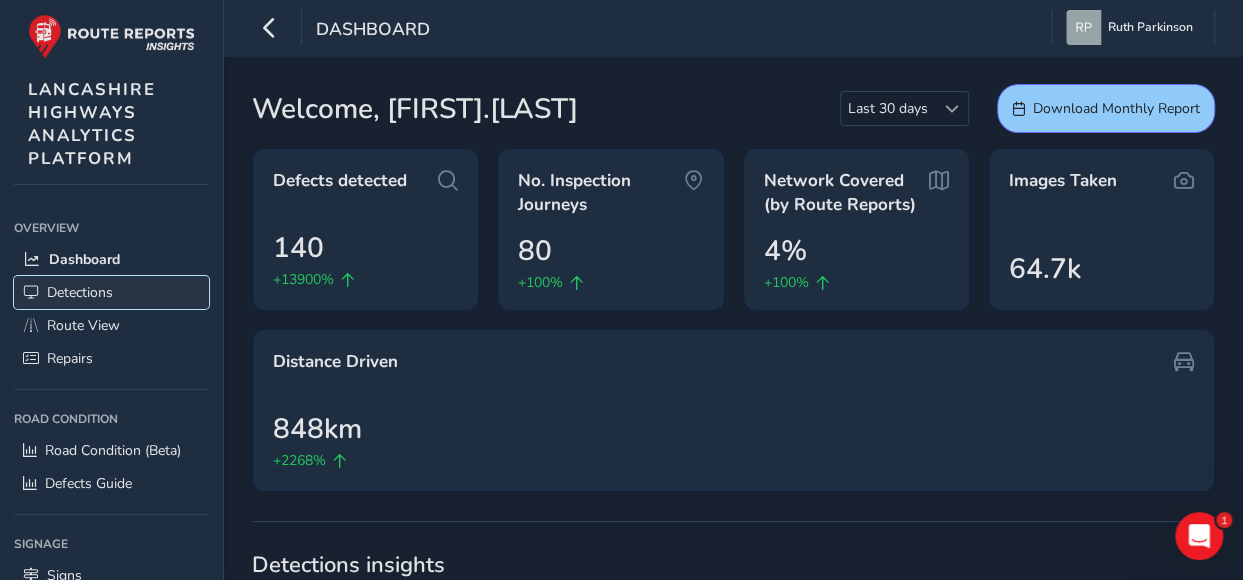 click on "Detections" at bounding box center [80, 292] 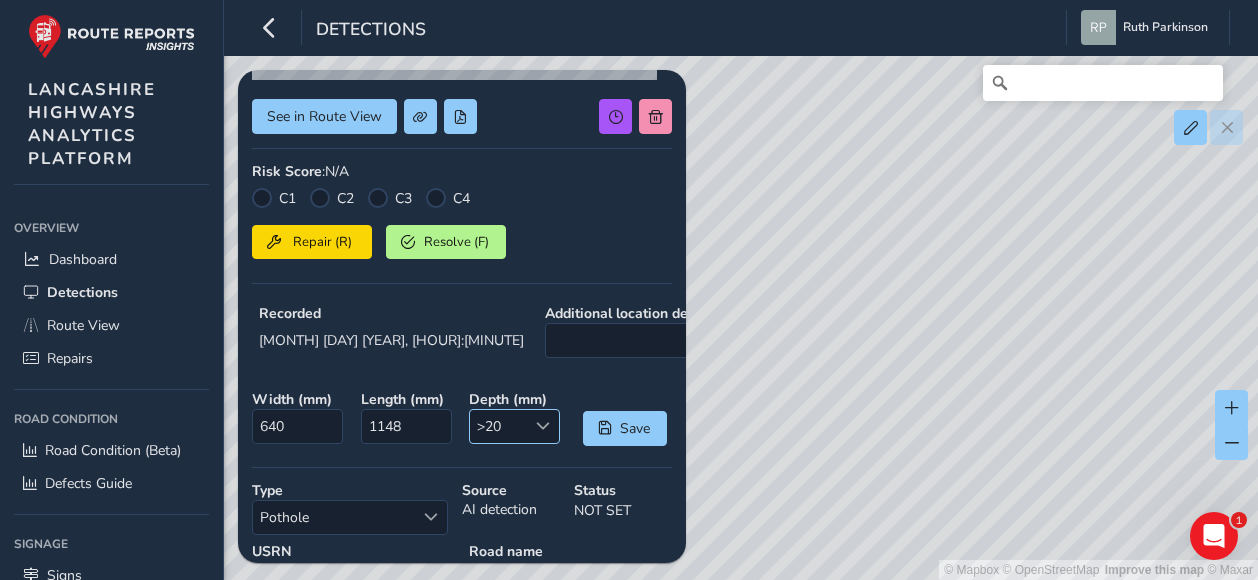 scroll, scrollTop: 0, scrollLeft: 0, axis: both 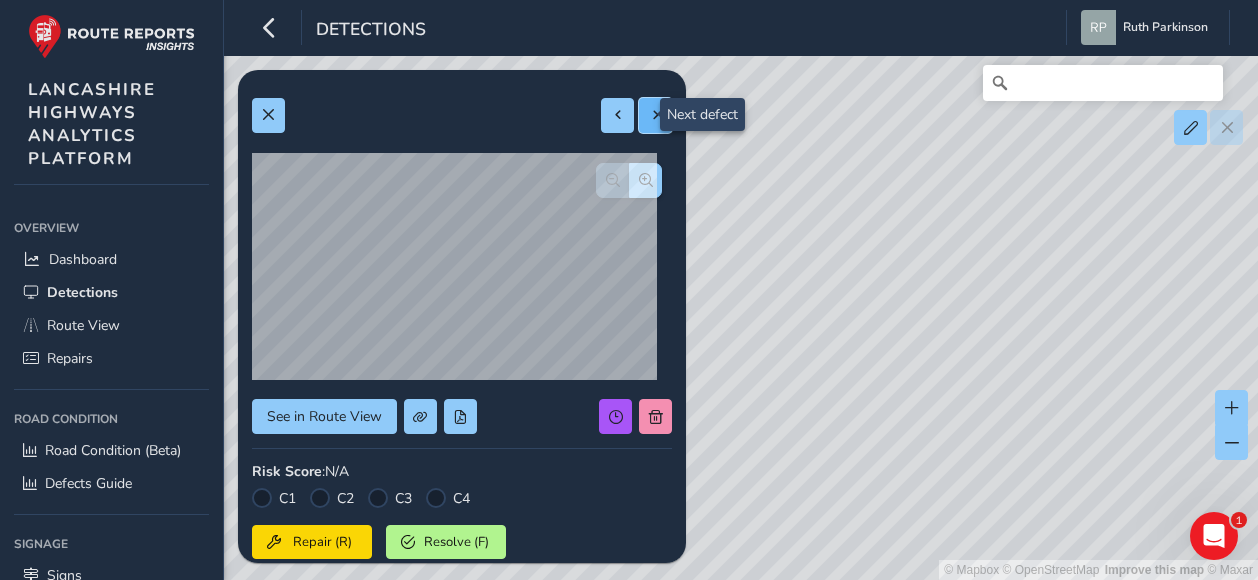 click at bounding box center (656, 115) 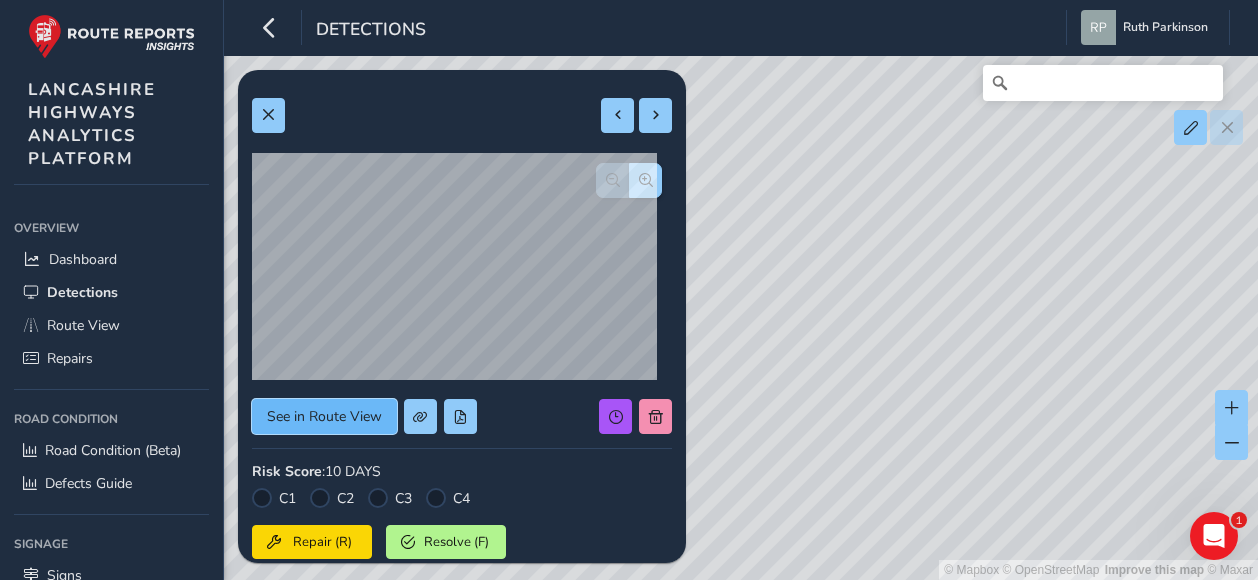 click on "See in Route View" at bounding box center [324, 416] 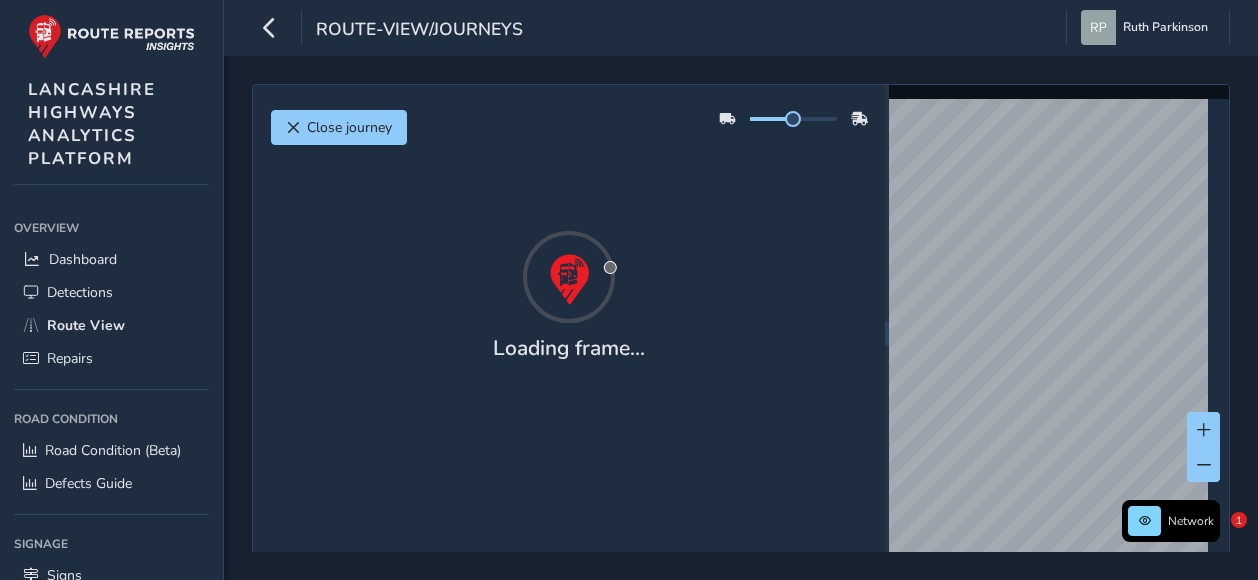 scroll, scrollTop: 0, scrollLeft: 0, axis: both 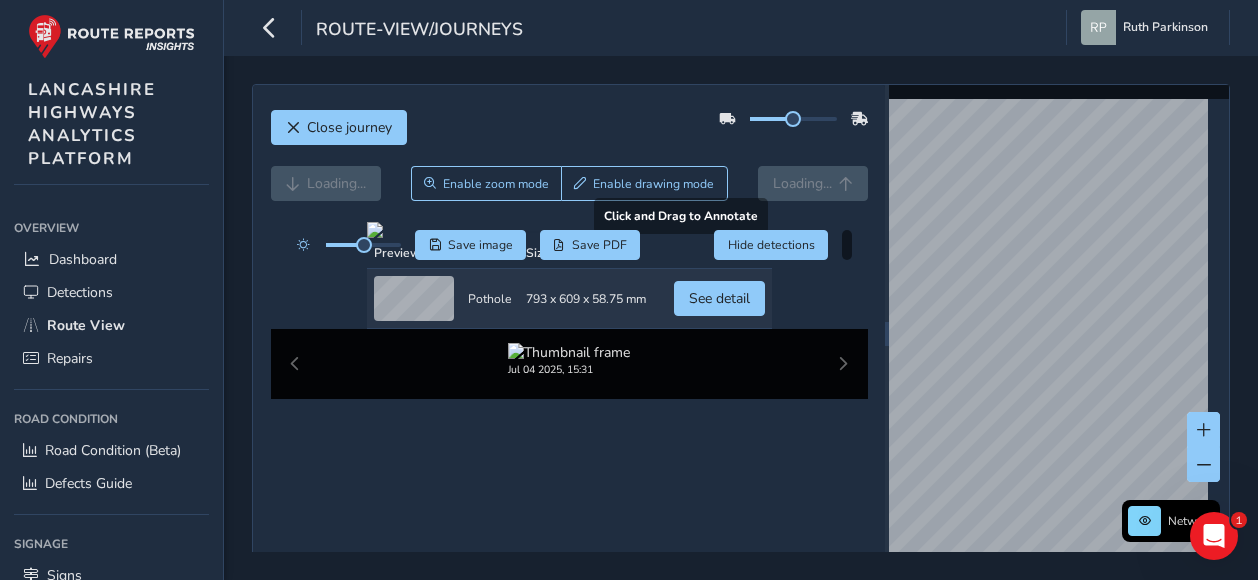 click at bounding box center [569, 230] 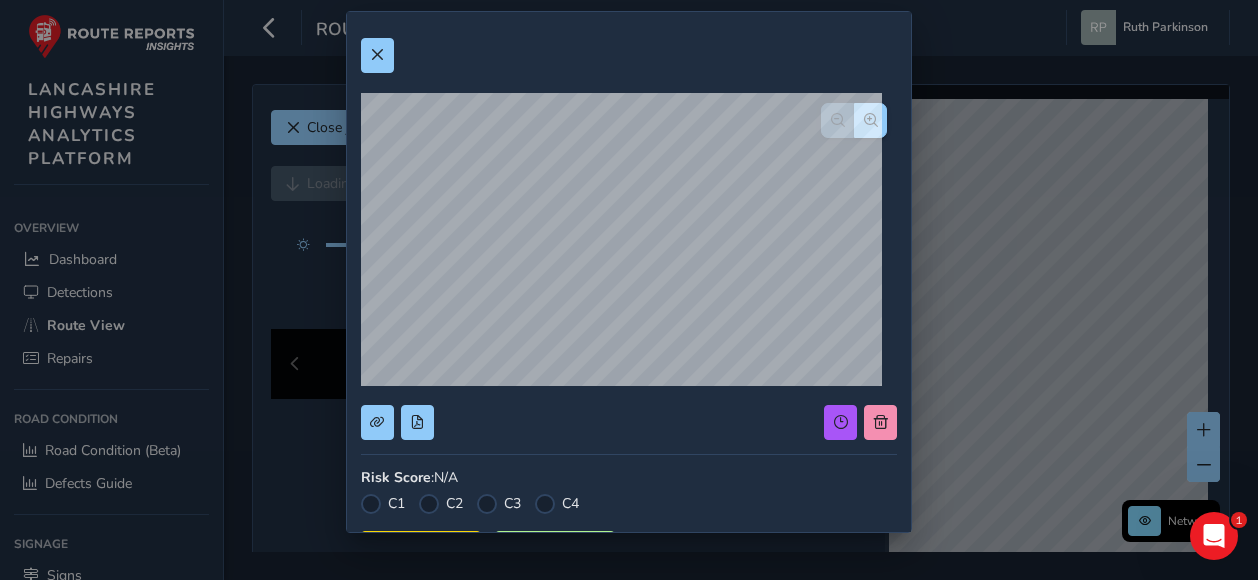 scroll, scrollTop: 0, scrollLeft: 0, axis: both 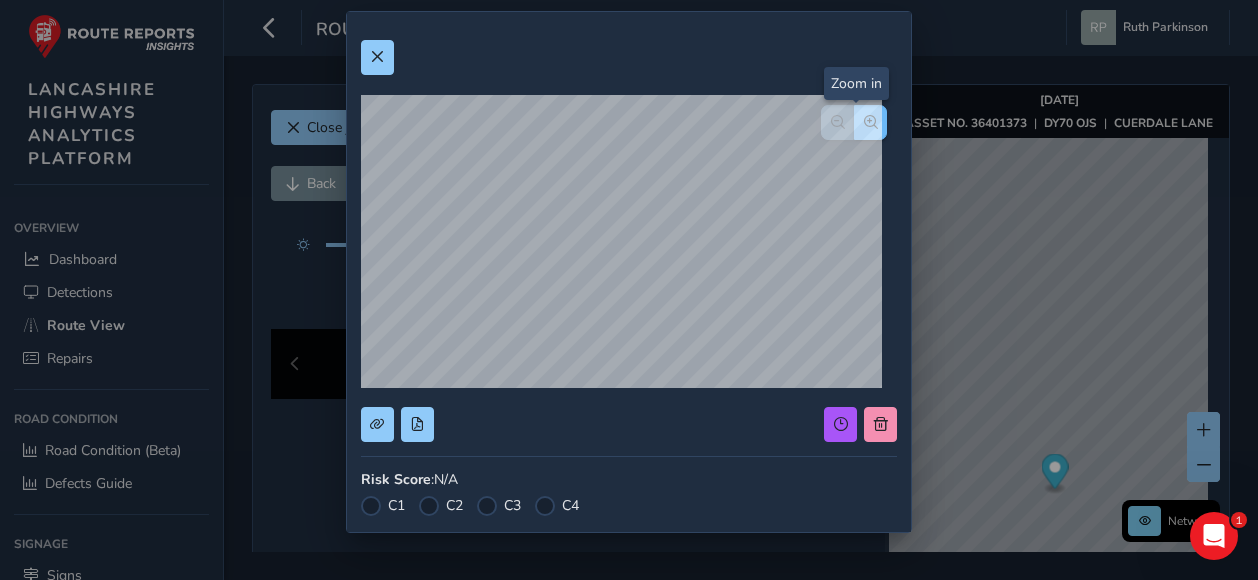 click at bounding box center [871, 122] 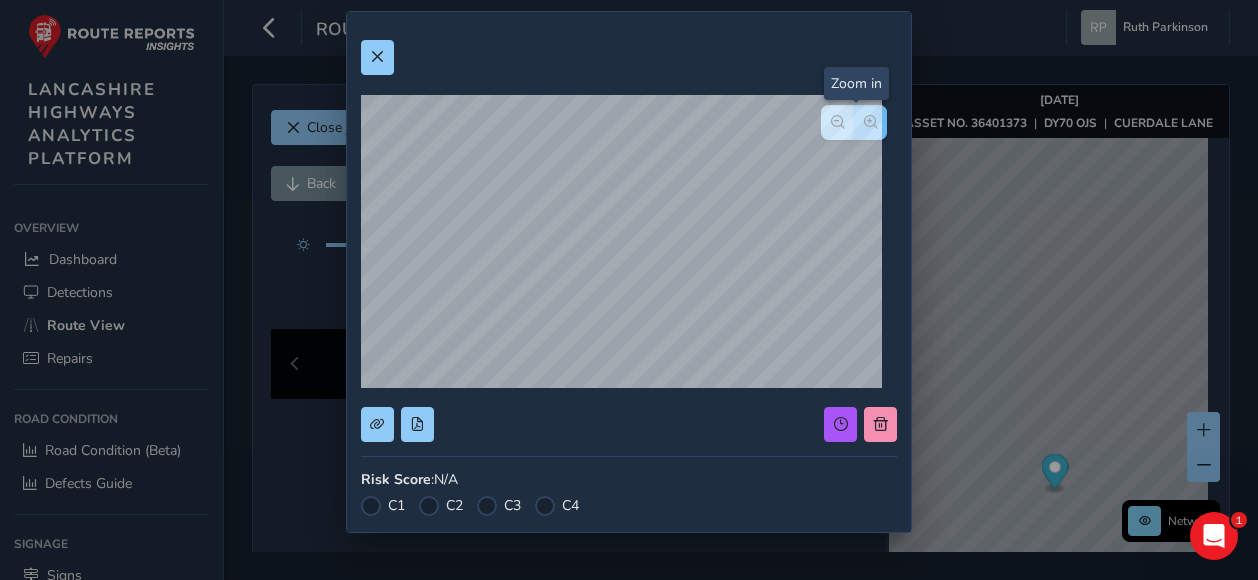 click at bounding box center [871, 122] 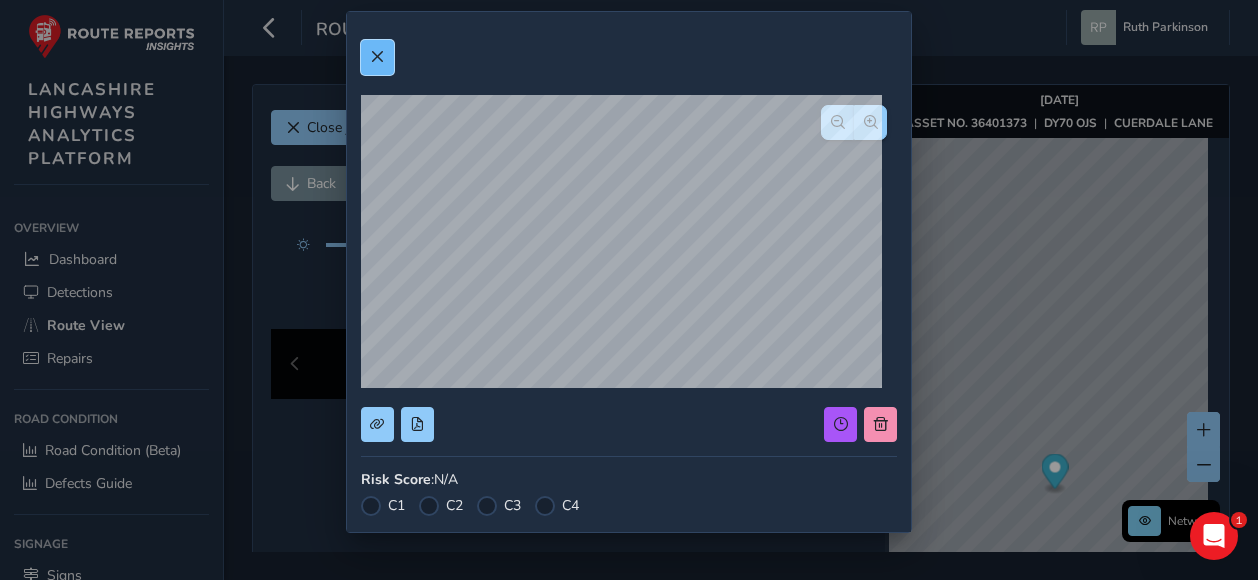 click at bounding box center [377, 57] 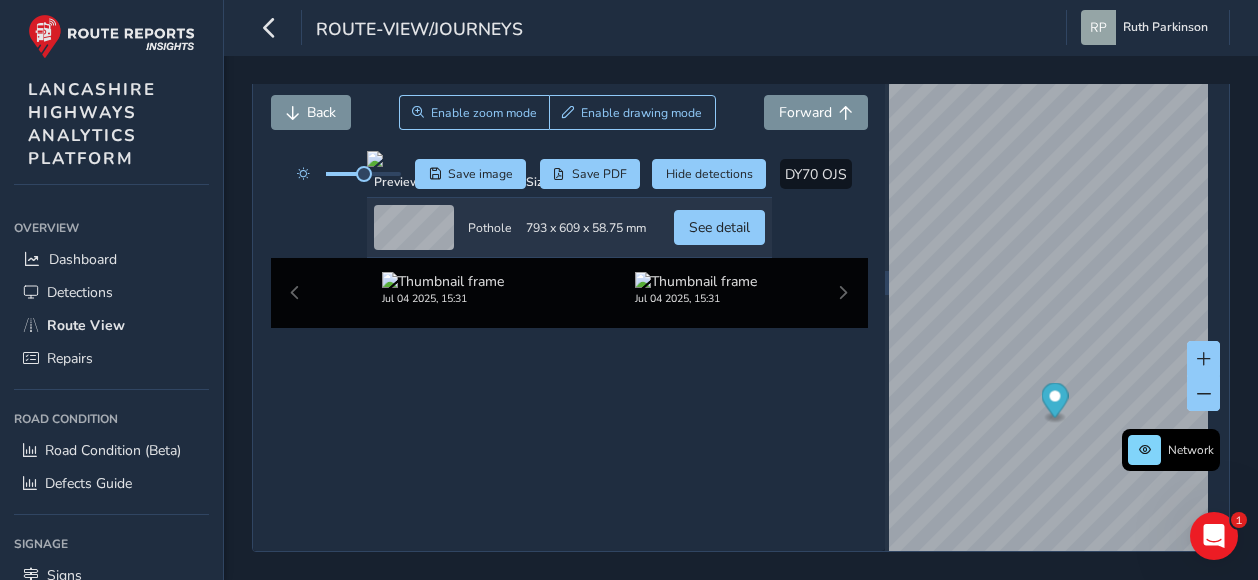 scroll, scrollTop: 0, scrollLeft: 0, axis: both 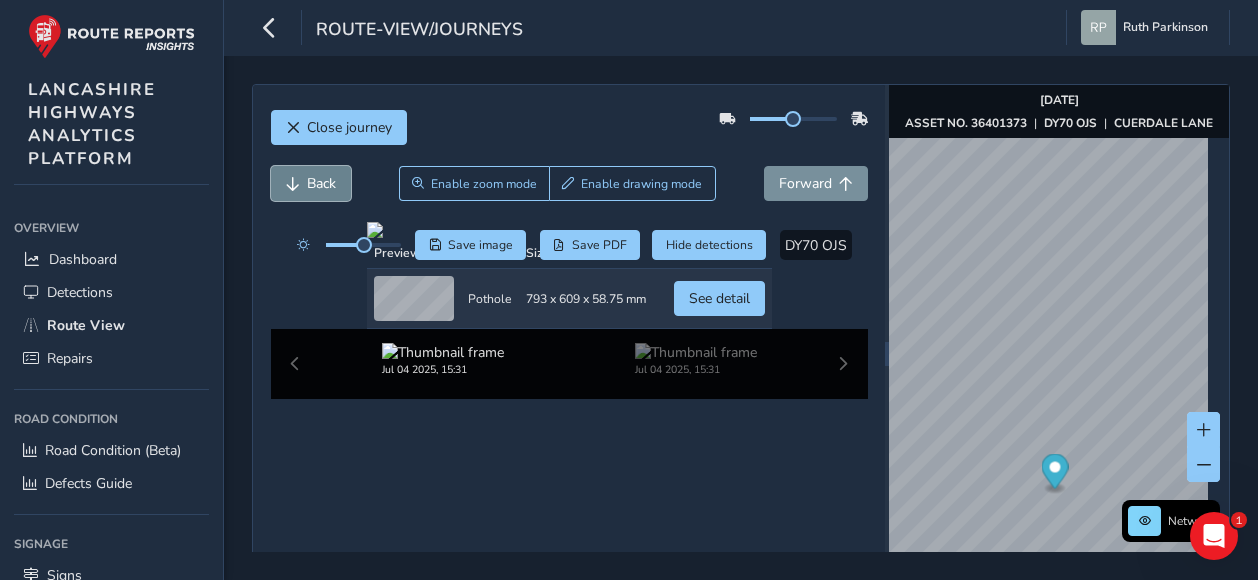 click on "Back" at bounding box center (321, 183) 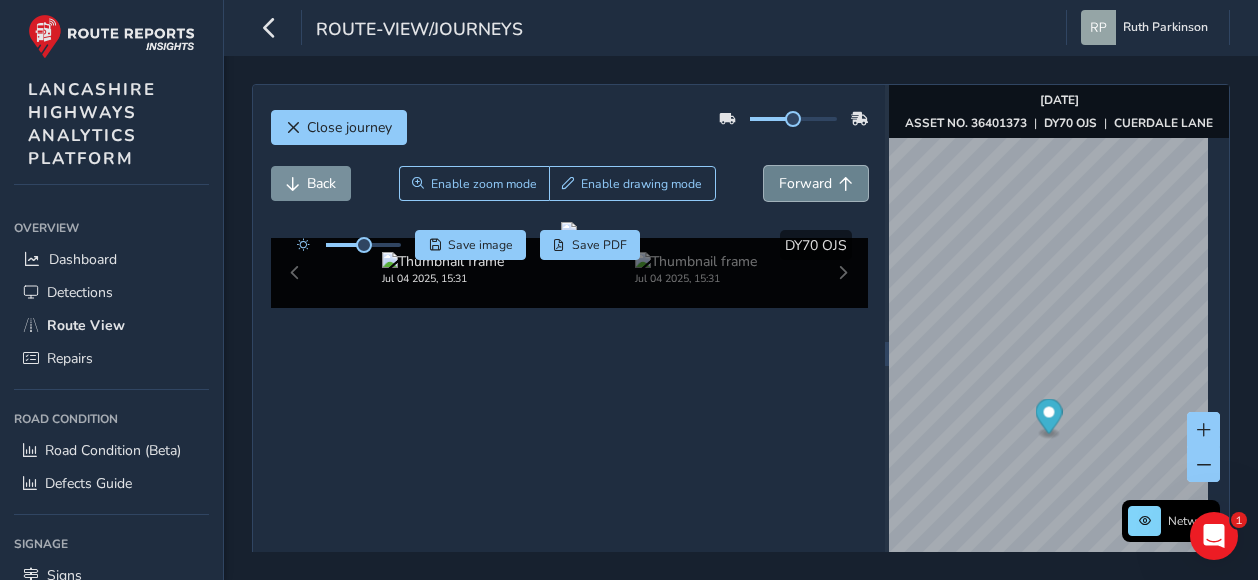 click on "Forward" at bounding box center (805, 183) 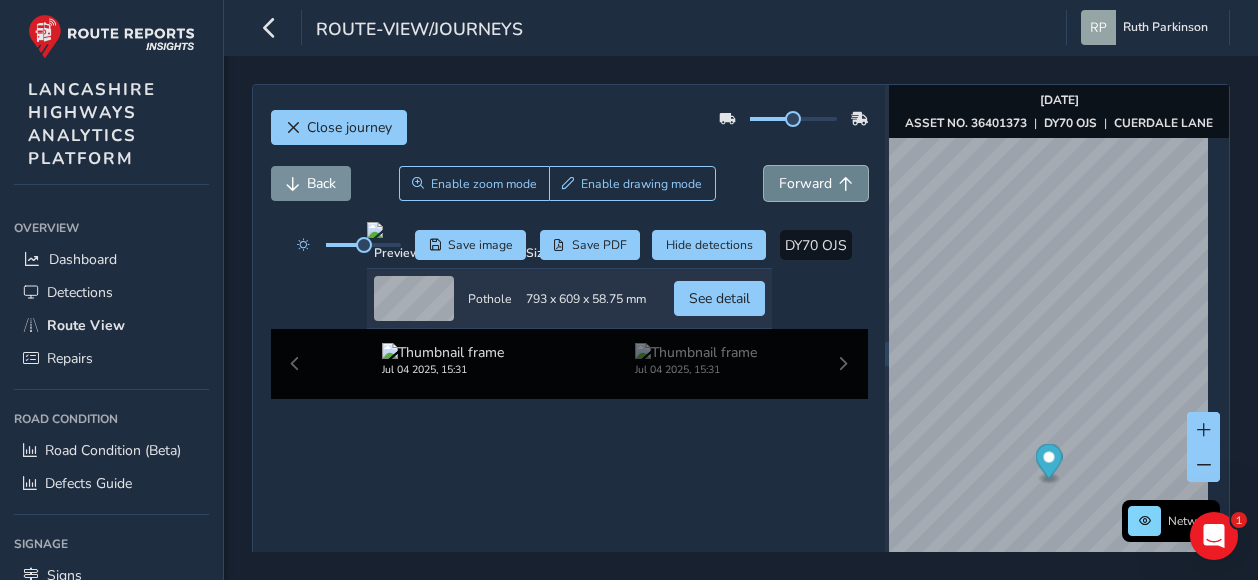 click on "Forward" at bounding box center (805, 183) 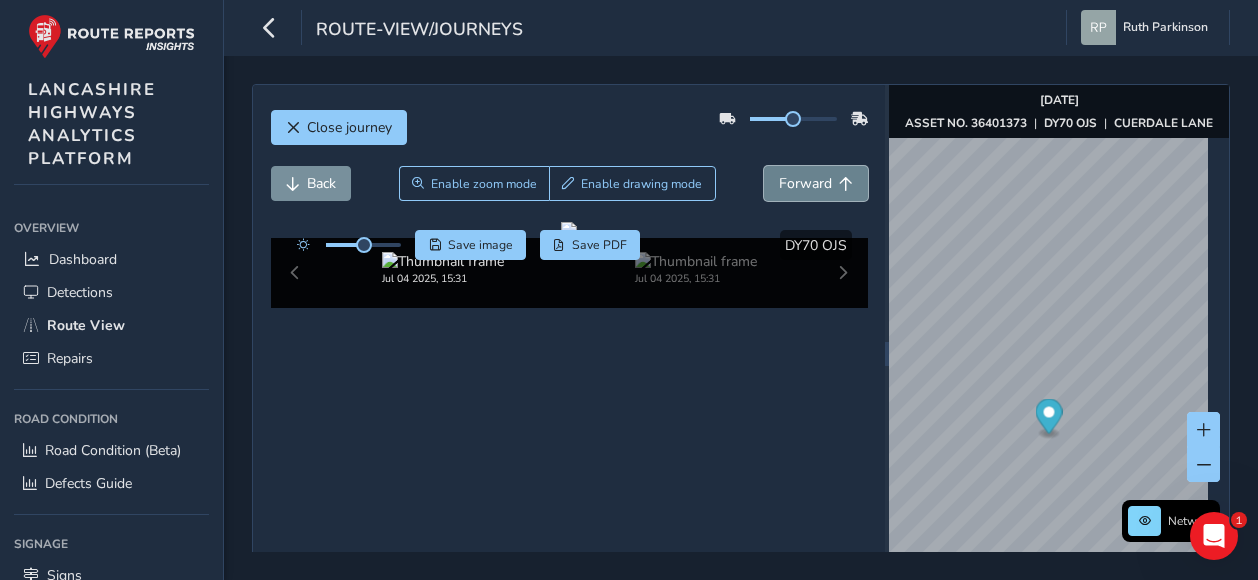 click on "Forward" at bounding box center [805, 183] 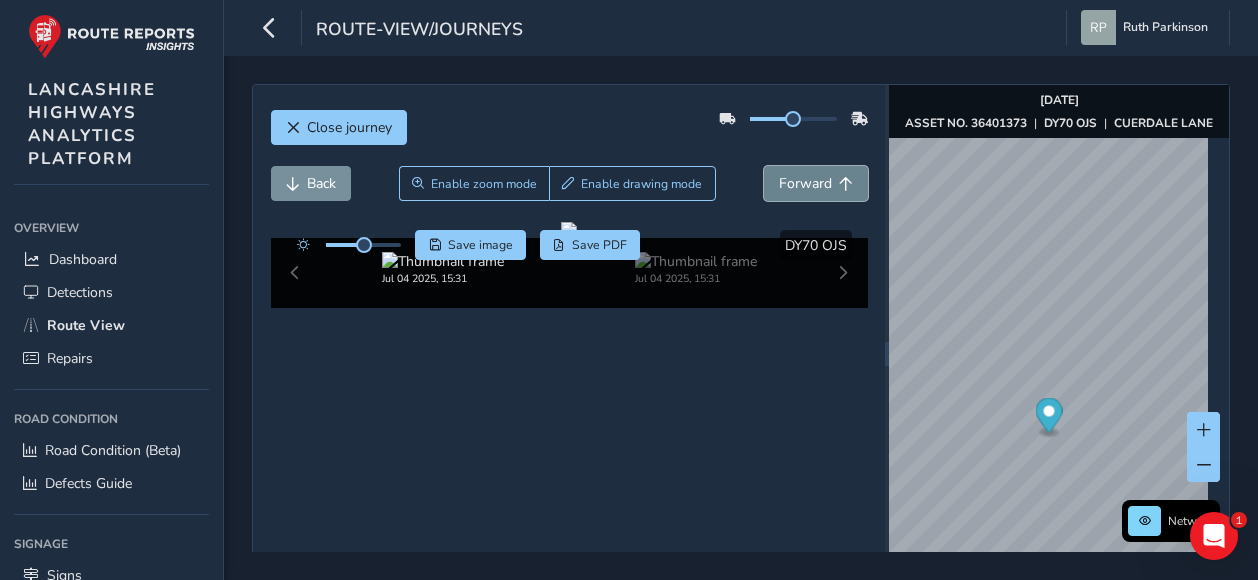 click on "Forward" at bounding box center [805, 183] 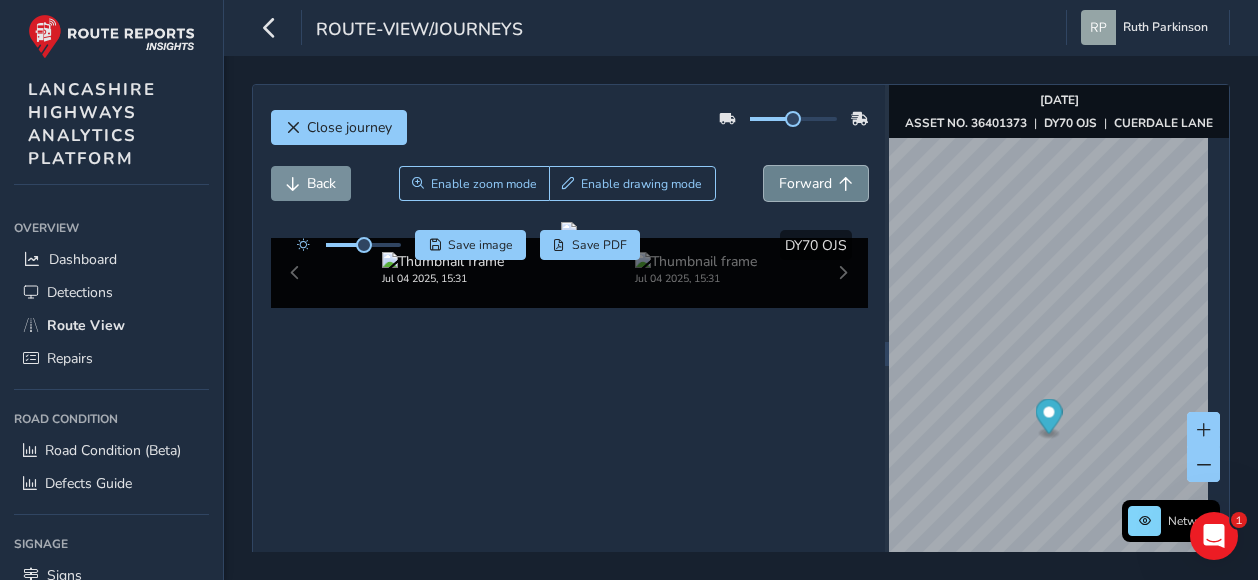 click on "Forward" at bounding box center (805, 183) 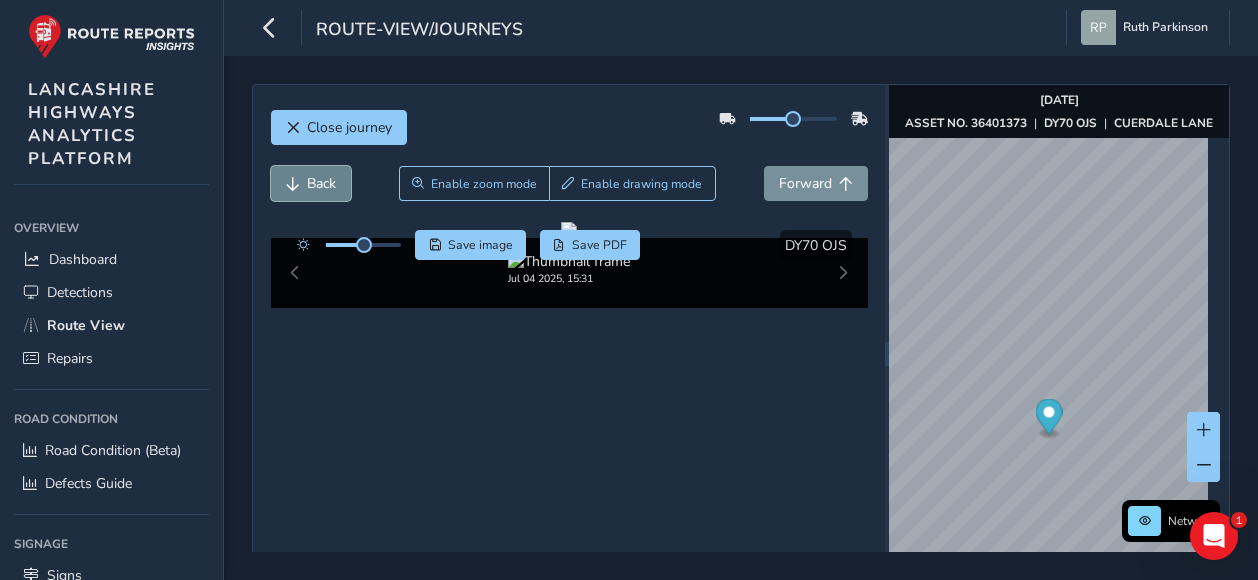 click on "Back" at bounding box center (311, 183) 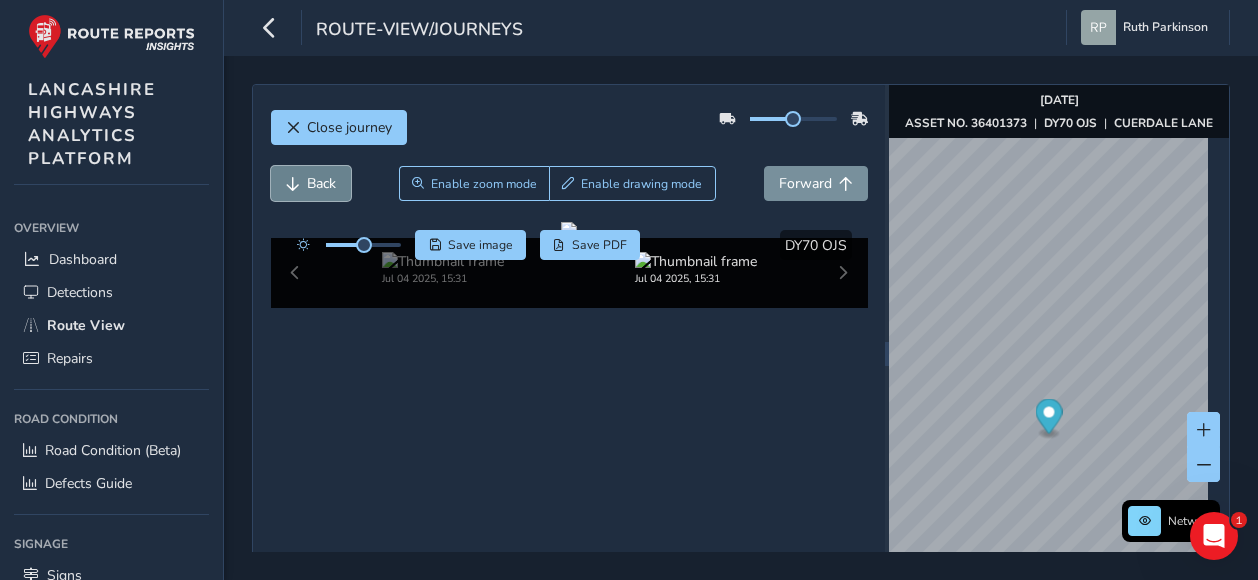 click on "Back" at bounding box center (311, 183) 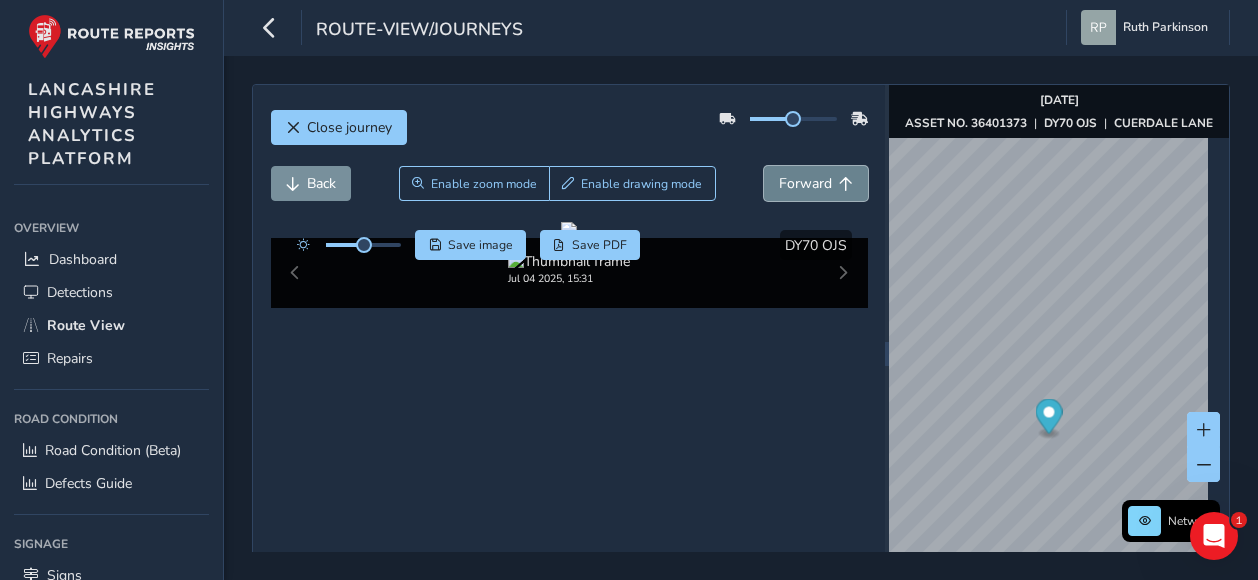 click on "Forward" at bounding box center [805, 183] 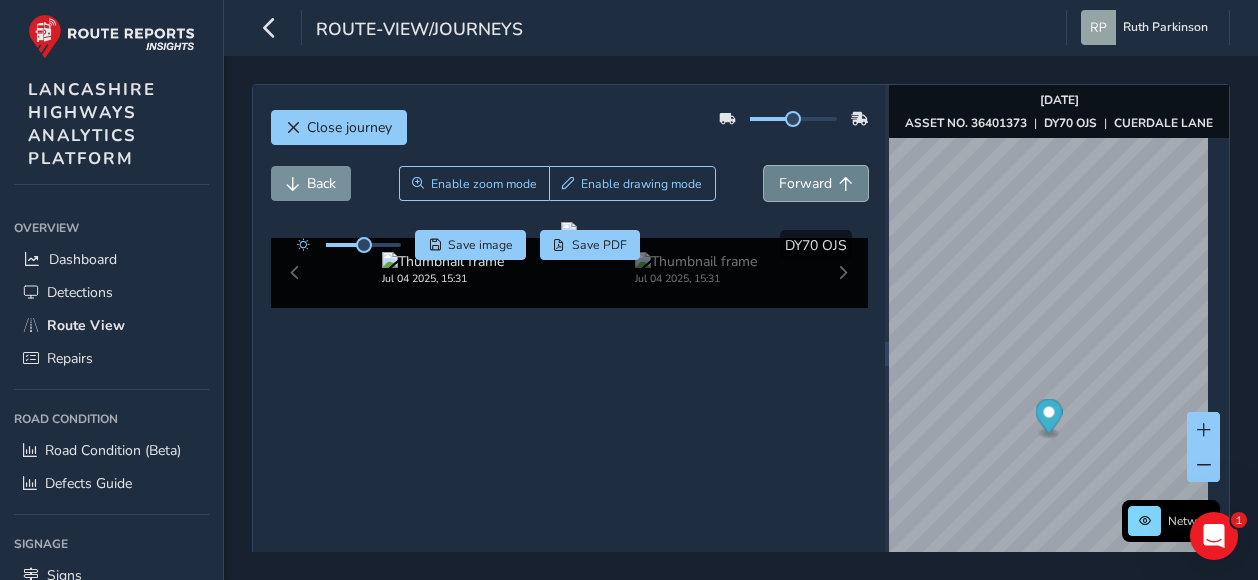 click on "Forward" at bounding box center [805, 183] 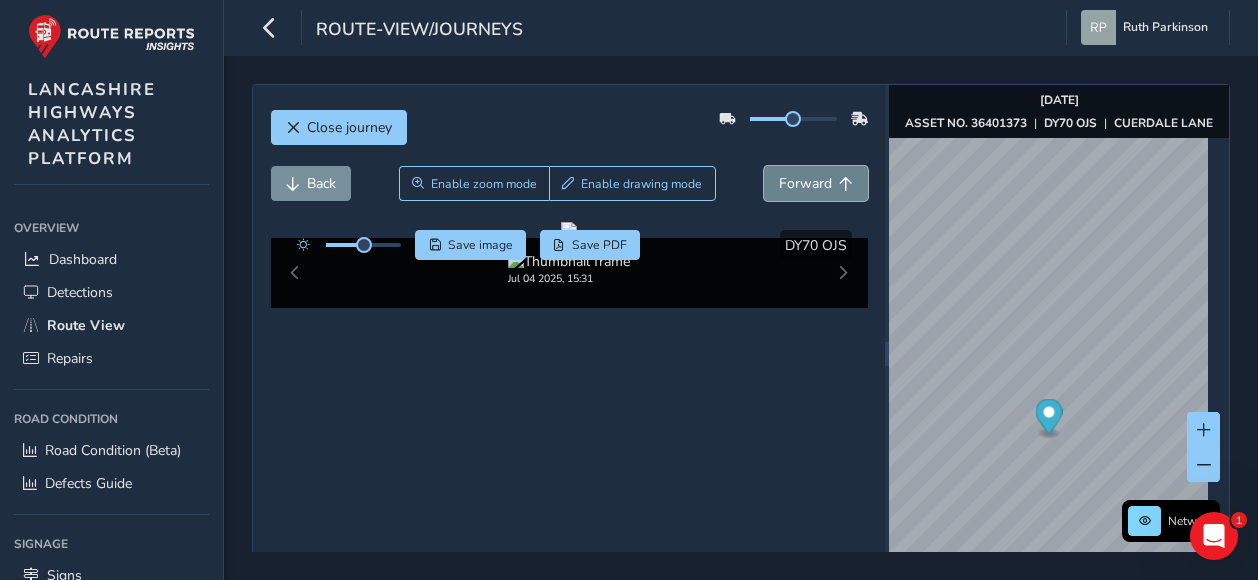 click on "Forward" at bounding box center (805, 183) 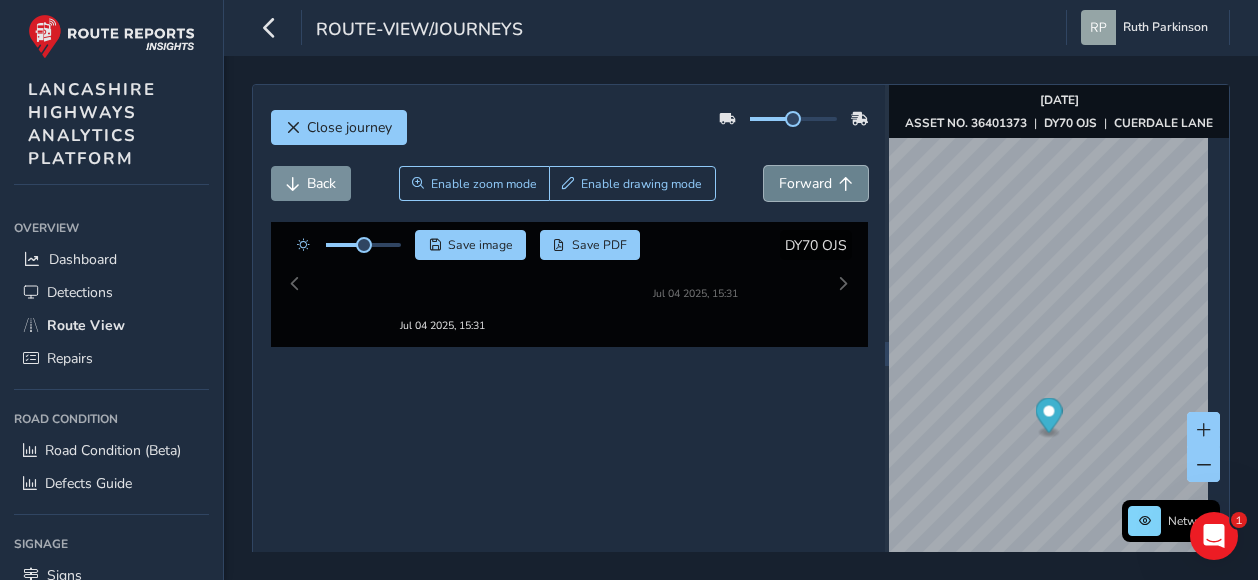 click on "Forward" at bounding box center (805, 183) 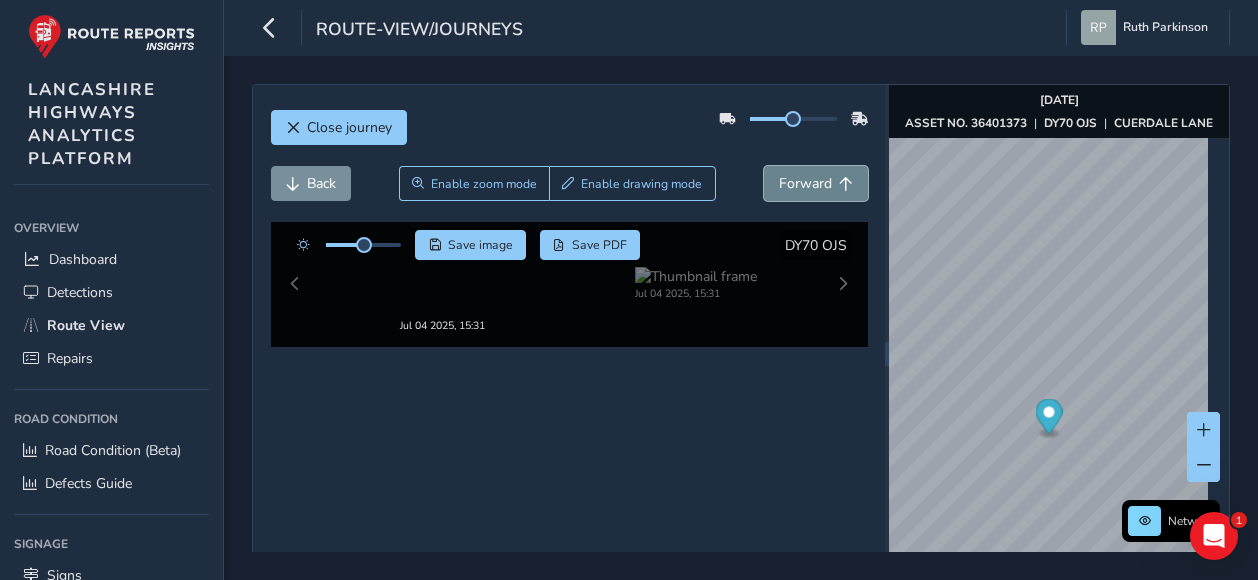 click on "Forward" at bounding box center (805, 183) 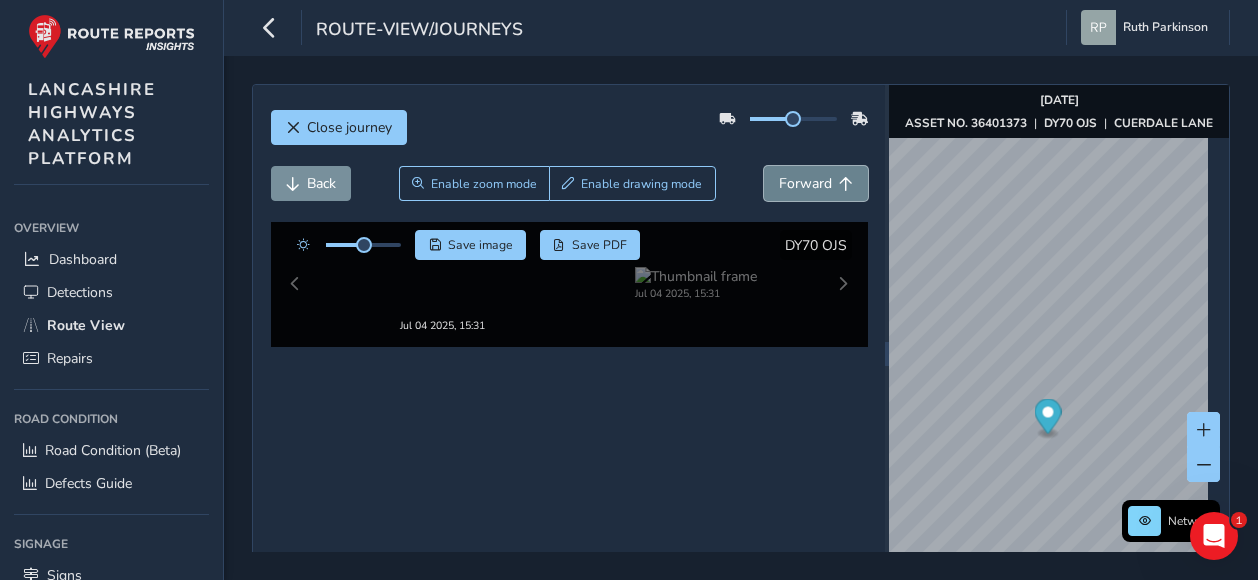 click on "Forward" at bounding box center (805, 183) 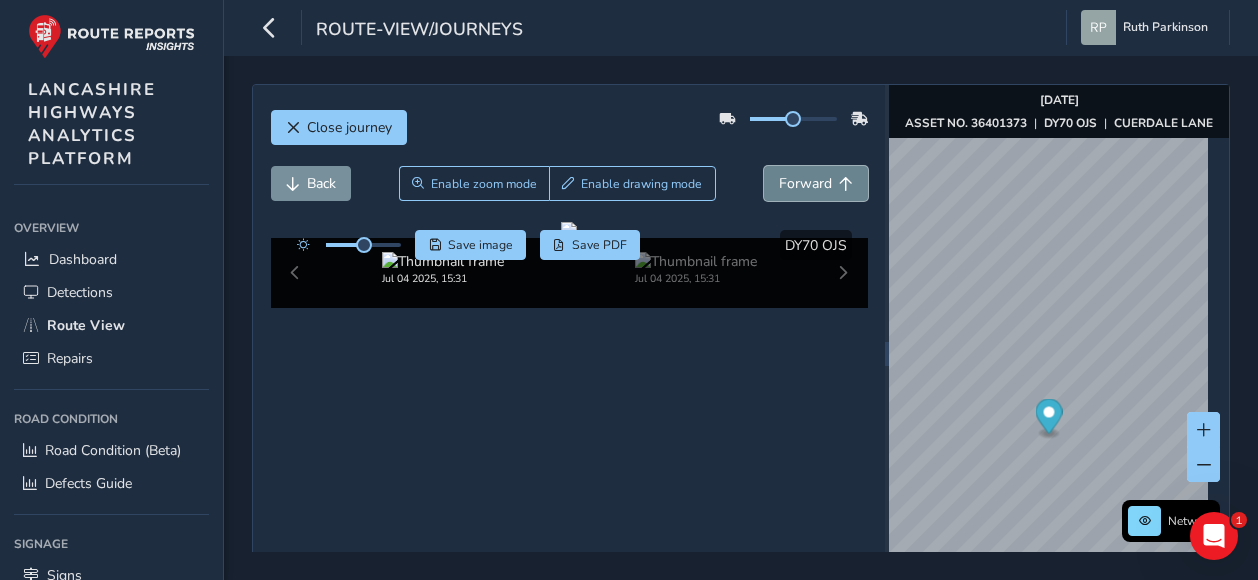 click on "Forward" at bounding box center (805, 183) 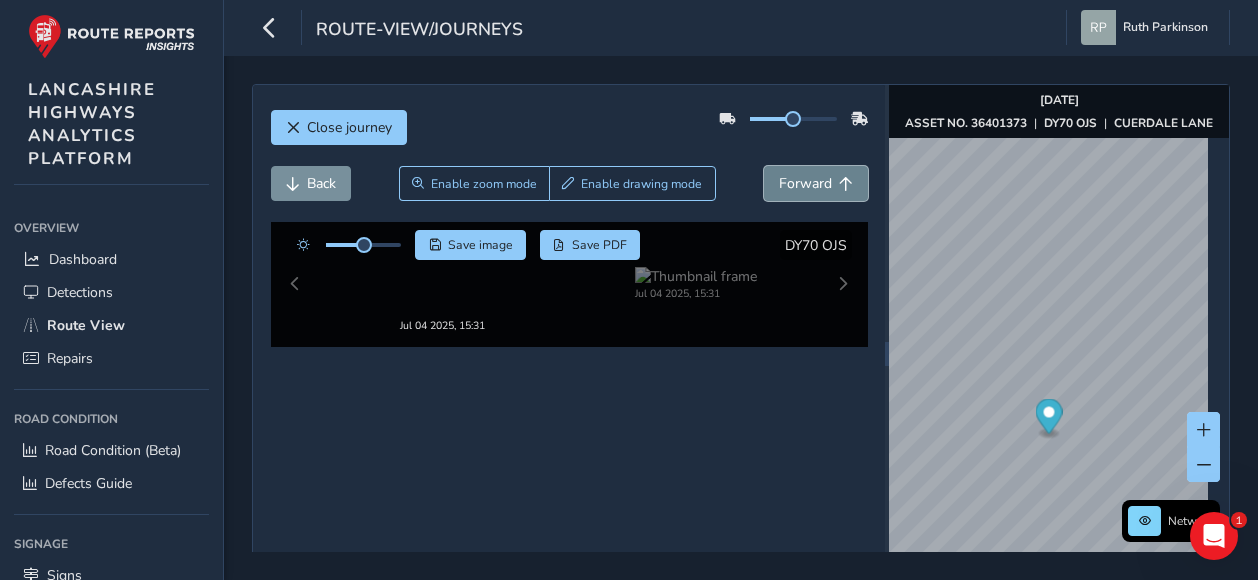 click on "Forward" at bounding box center [805, 183] 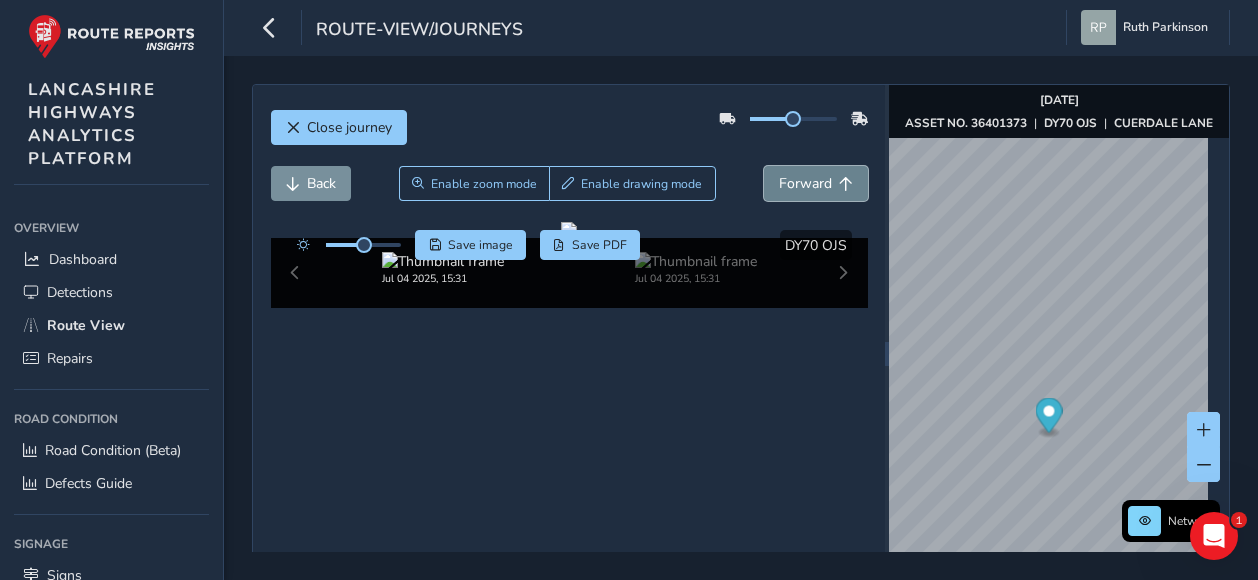 click on "Forward" at bounding box center [805, 183] 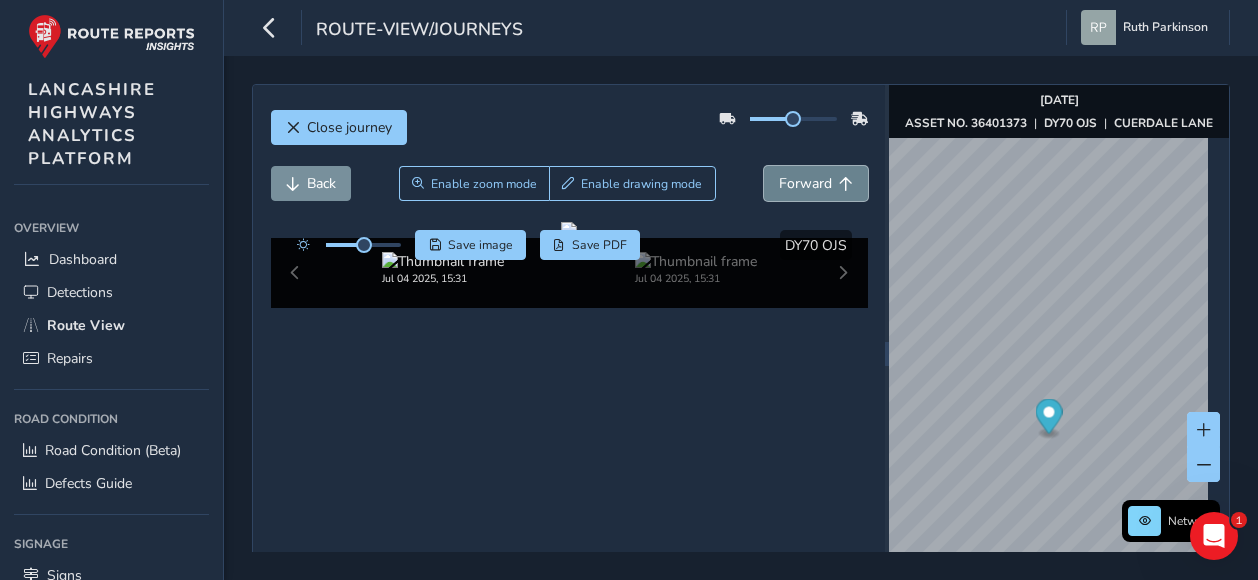 click on "Forward" at bounding box center (805, 183) 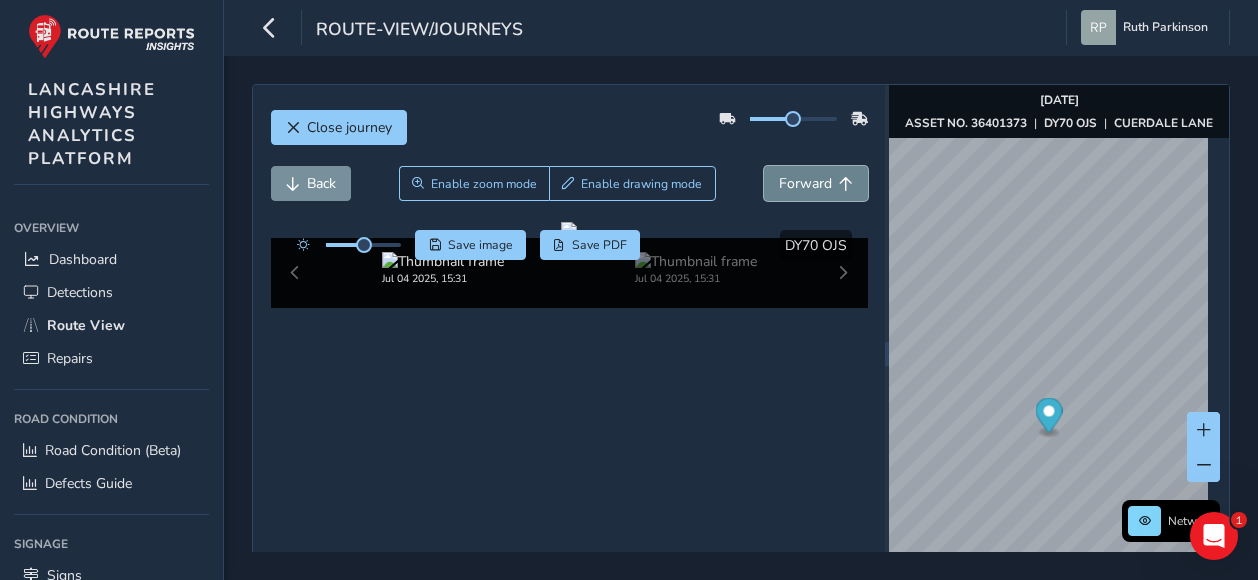 click on "Forward" at bounding box center [805, 183] 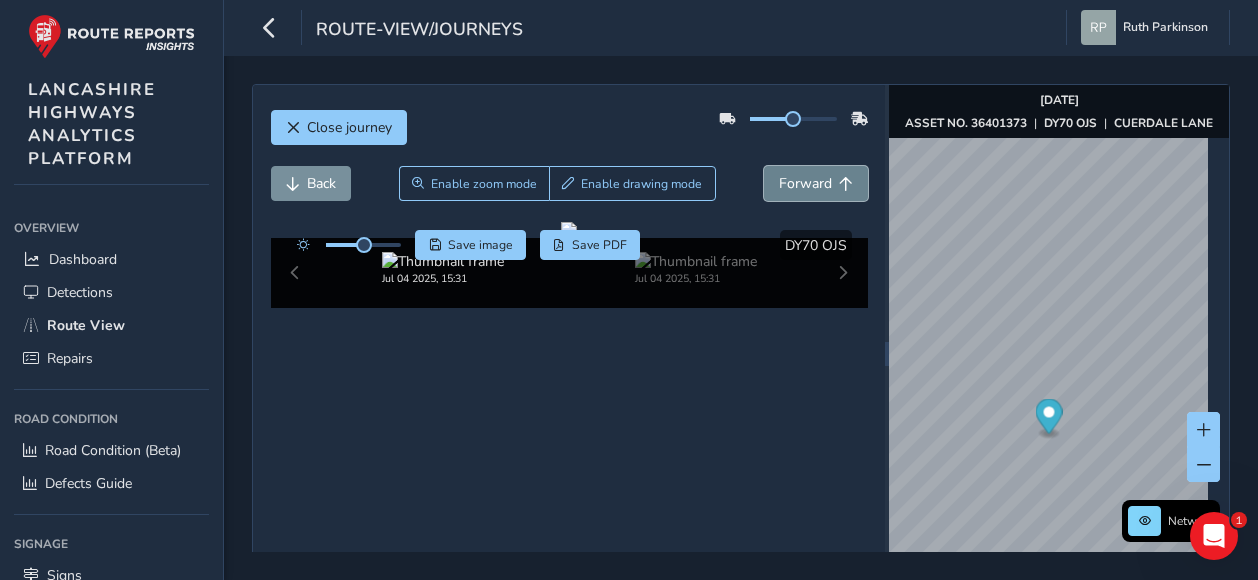 click on "Forward" at bounding box center [805, 183] 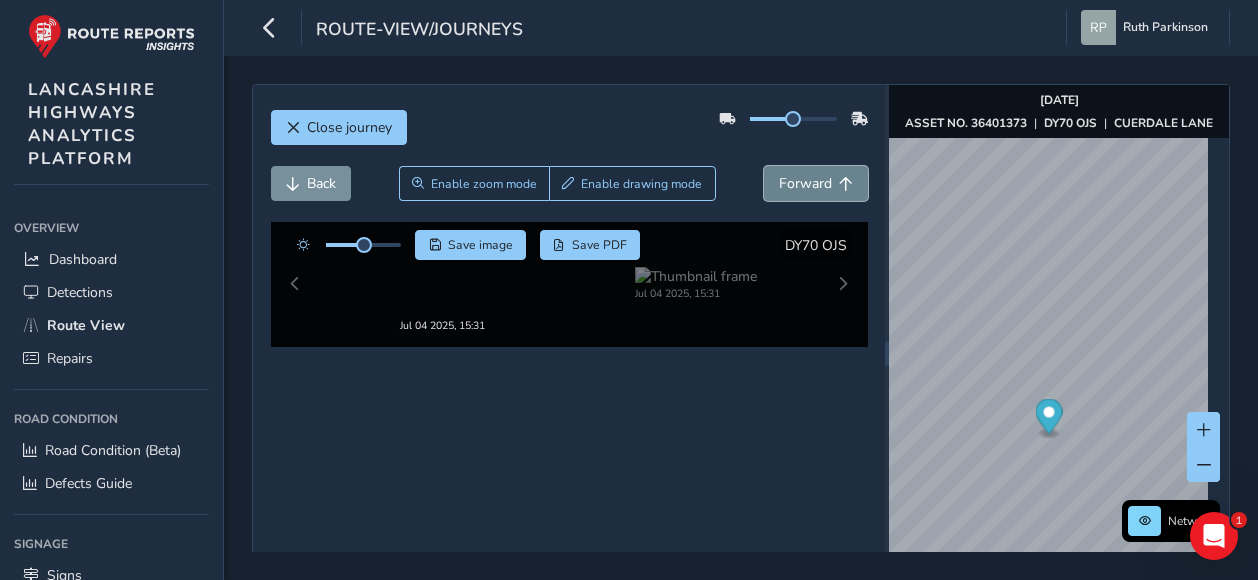 click on "Forward" at bounding box center [805, 183] 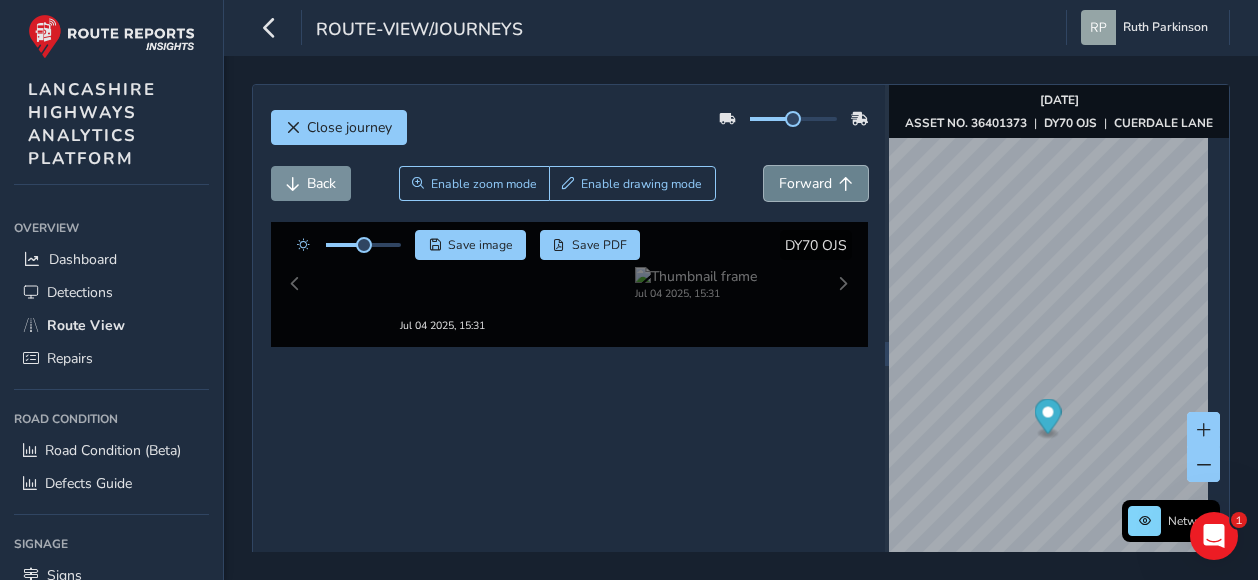 click on "Forward" at bounding box center (805, 183) 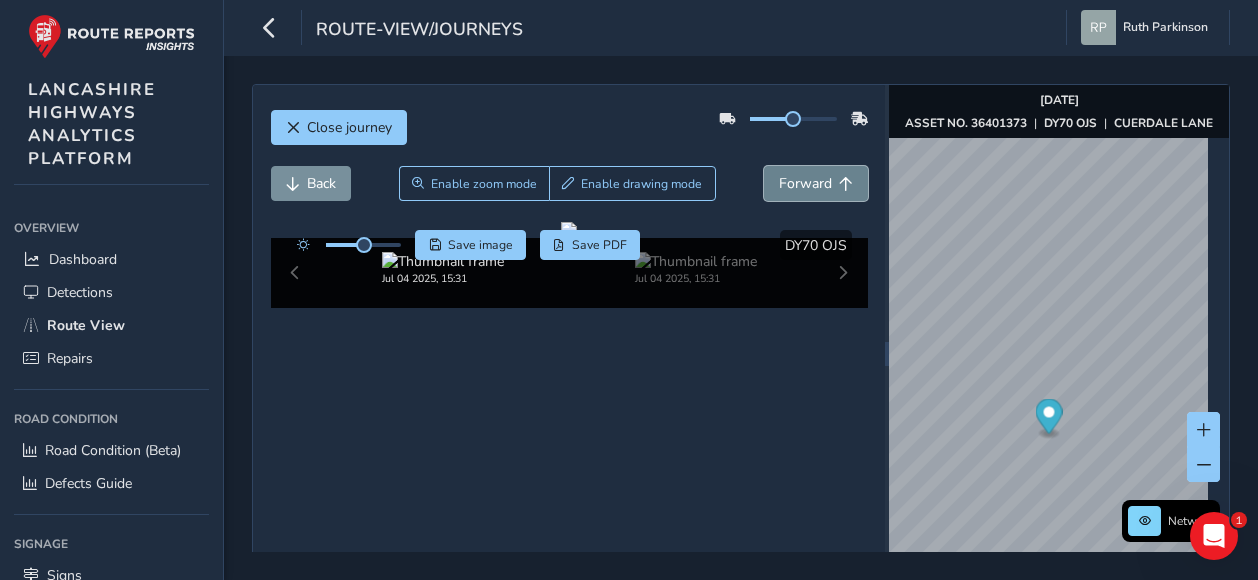click on "Forward" at bounding box center [805, 183] 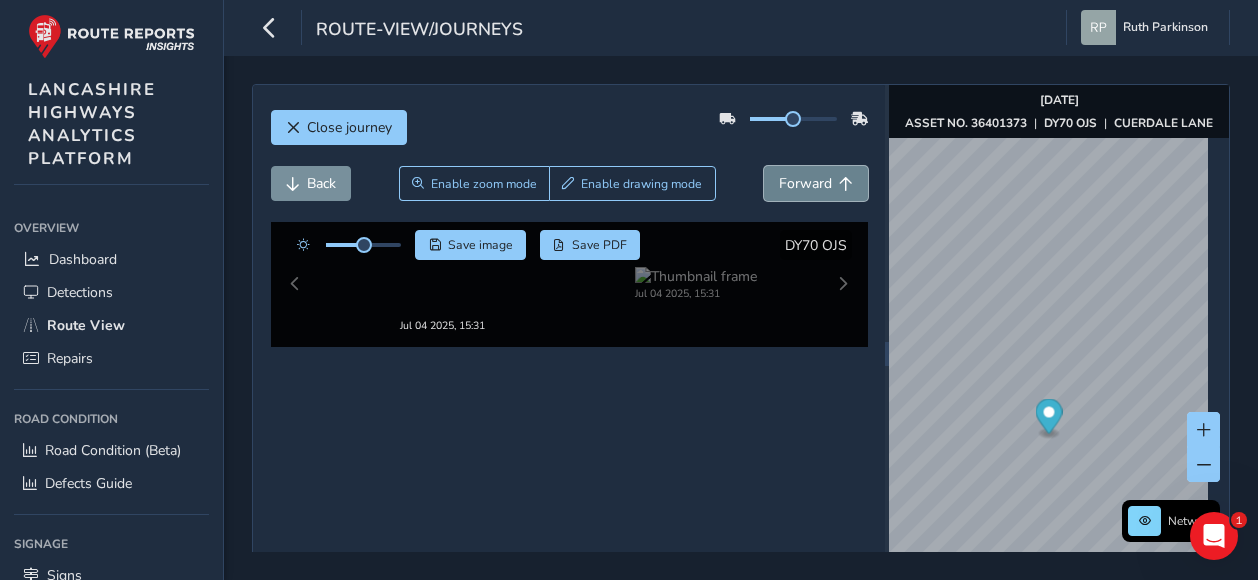 click on "Forward" at bounding box center (805, 183) 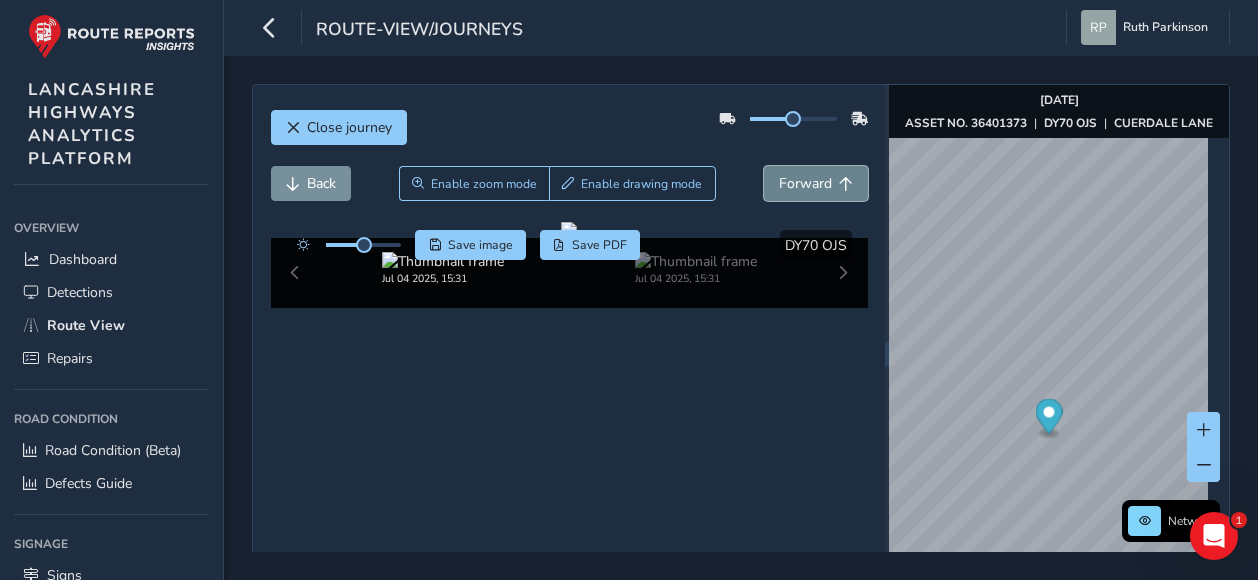 click on "Forward" at bounding box center (805, 183) 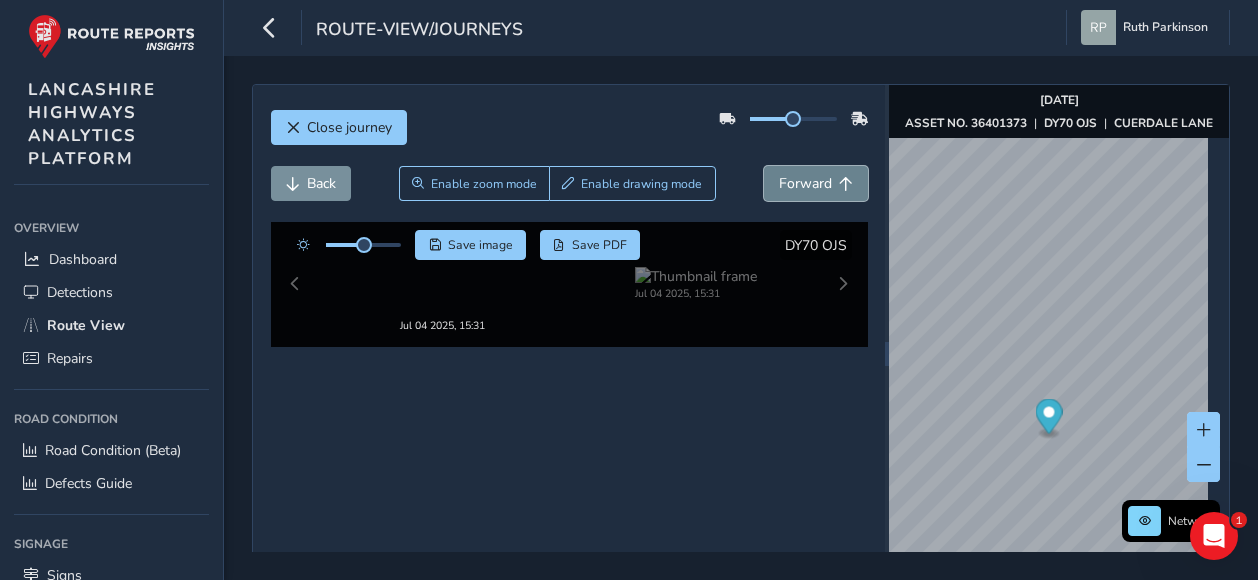 click on "Forward" at bounding box center (805, 183) 